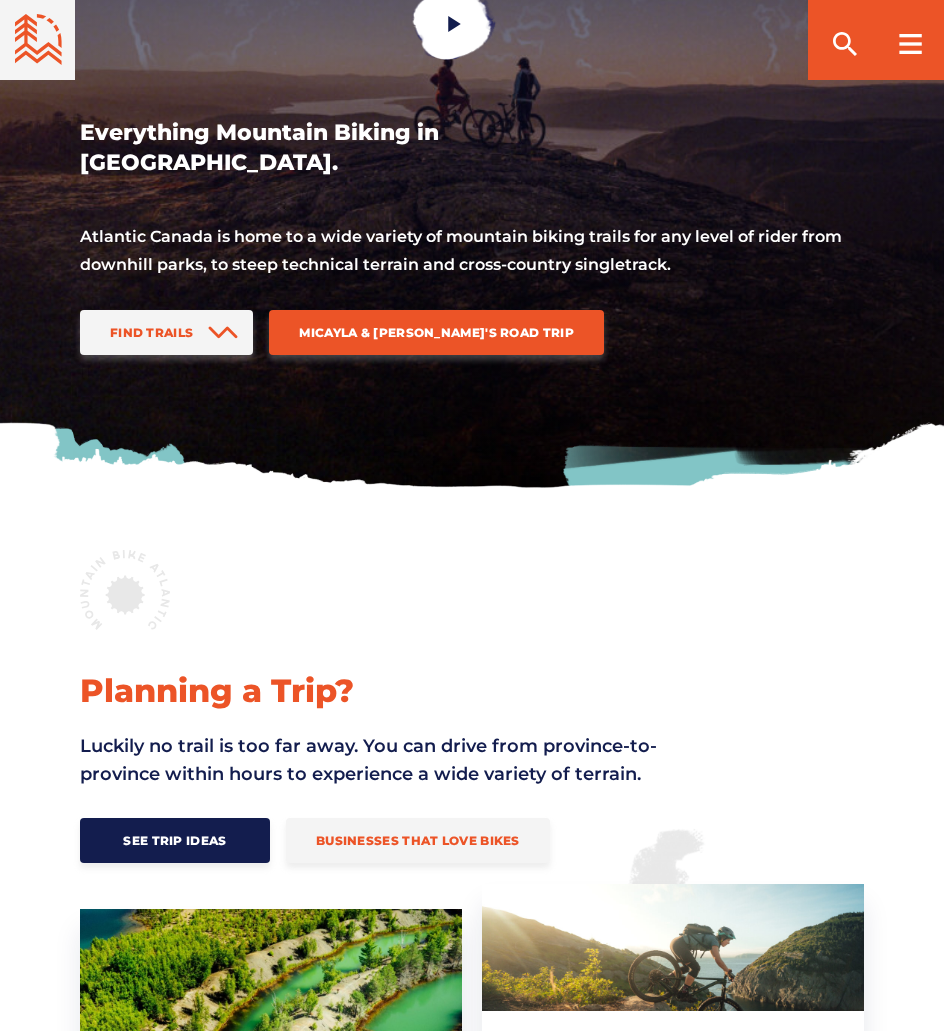 scroll, scrollTop: 174, scrollLeft: 0, axis: vertical 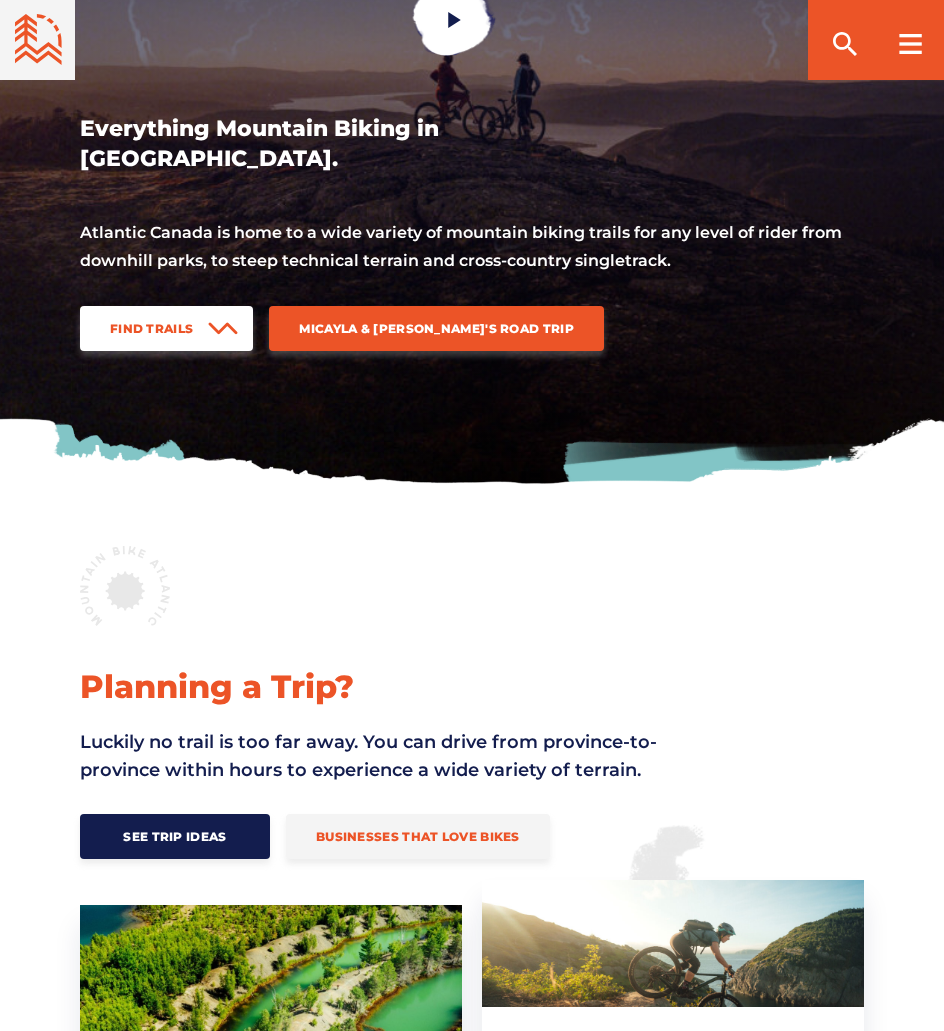click on "Find Trails" at bounding box center (151, 328) 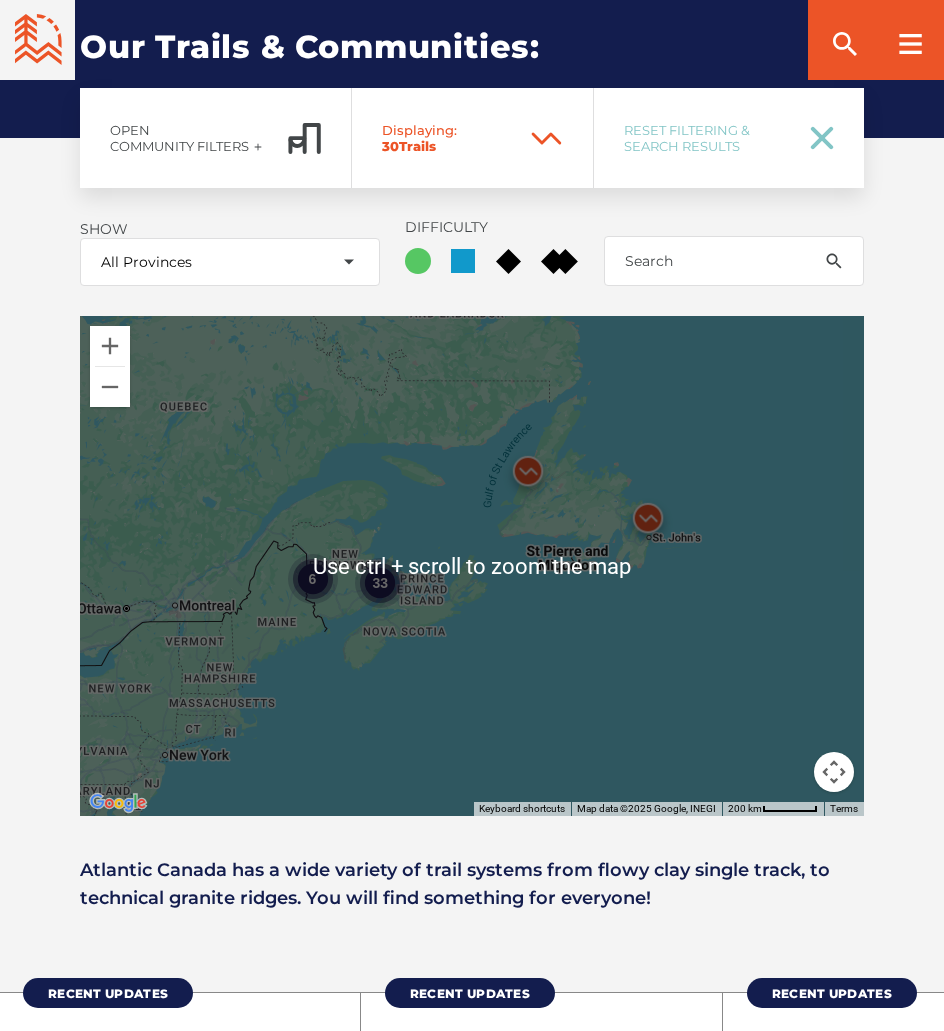 scroll, scrollTop: 2220, scrollLeft: 0, axis: vertical 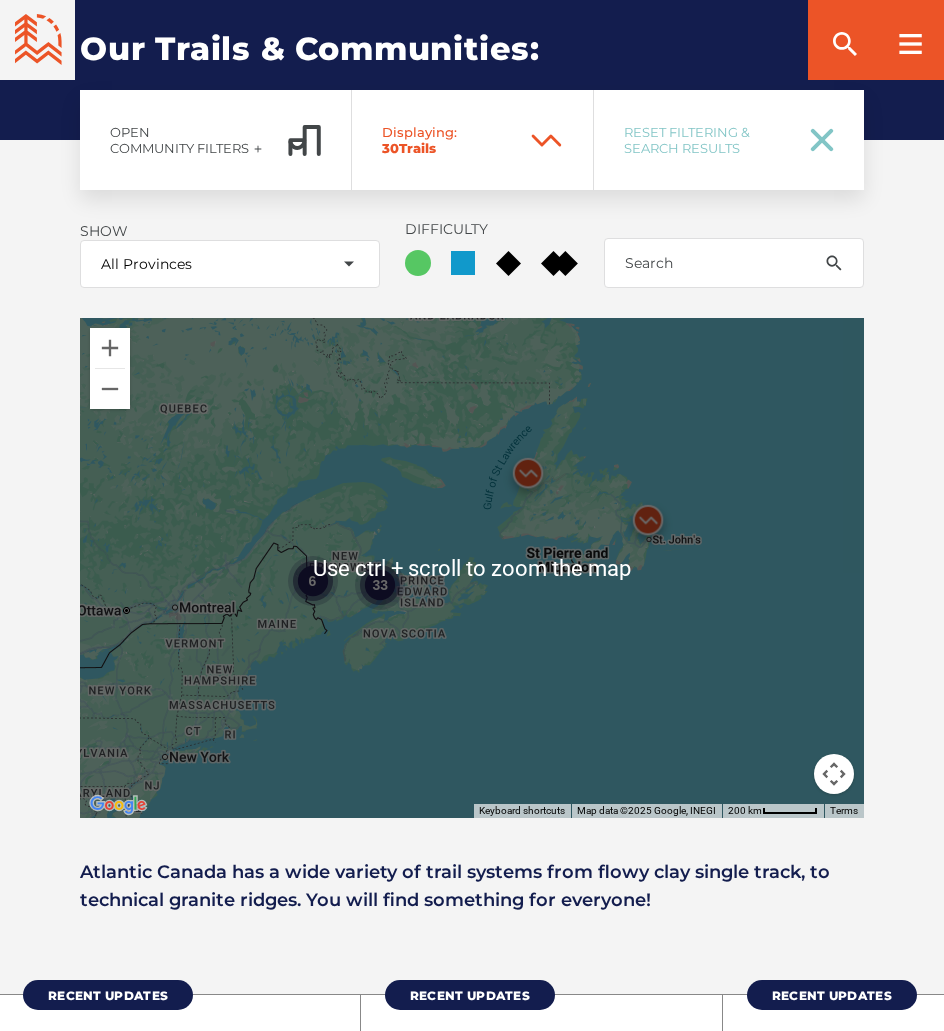 click on "33 6" at bounding box center (472, 568) 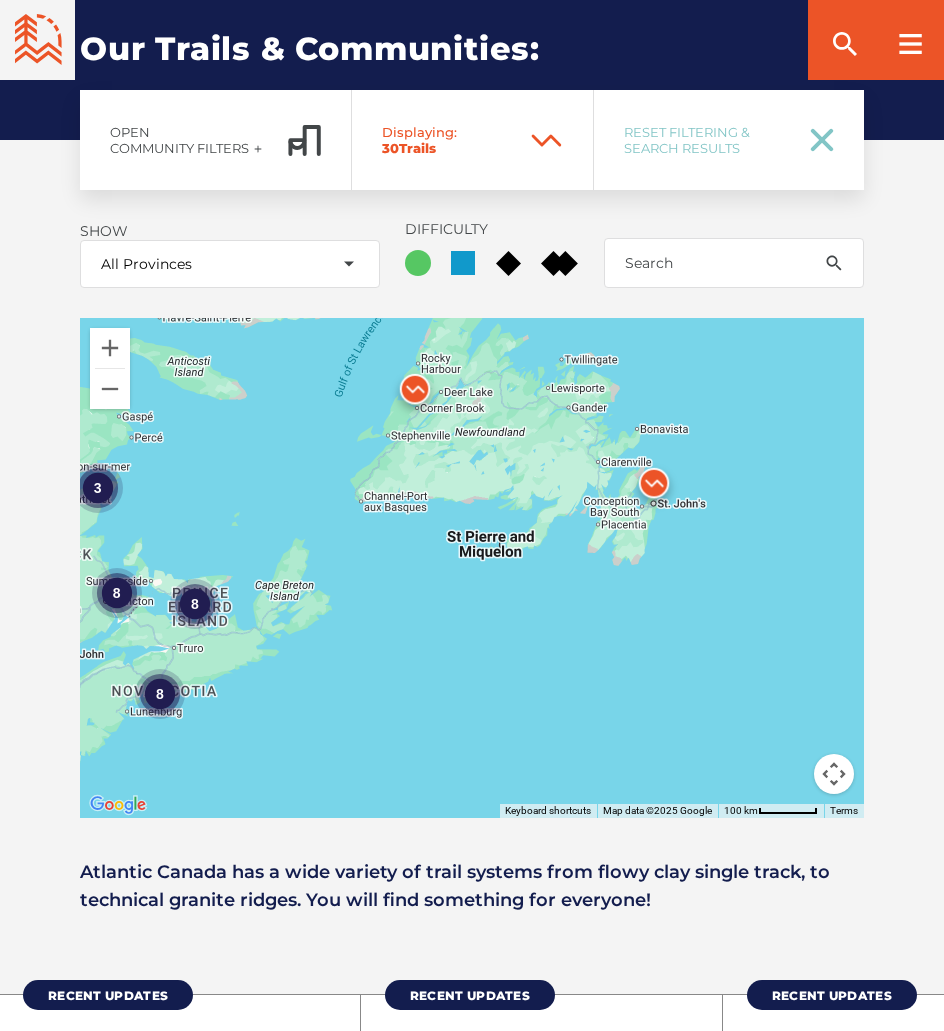 click on "8 7 3 8 8" at bounding box center (472, 568) 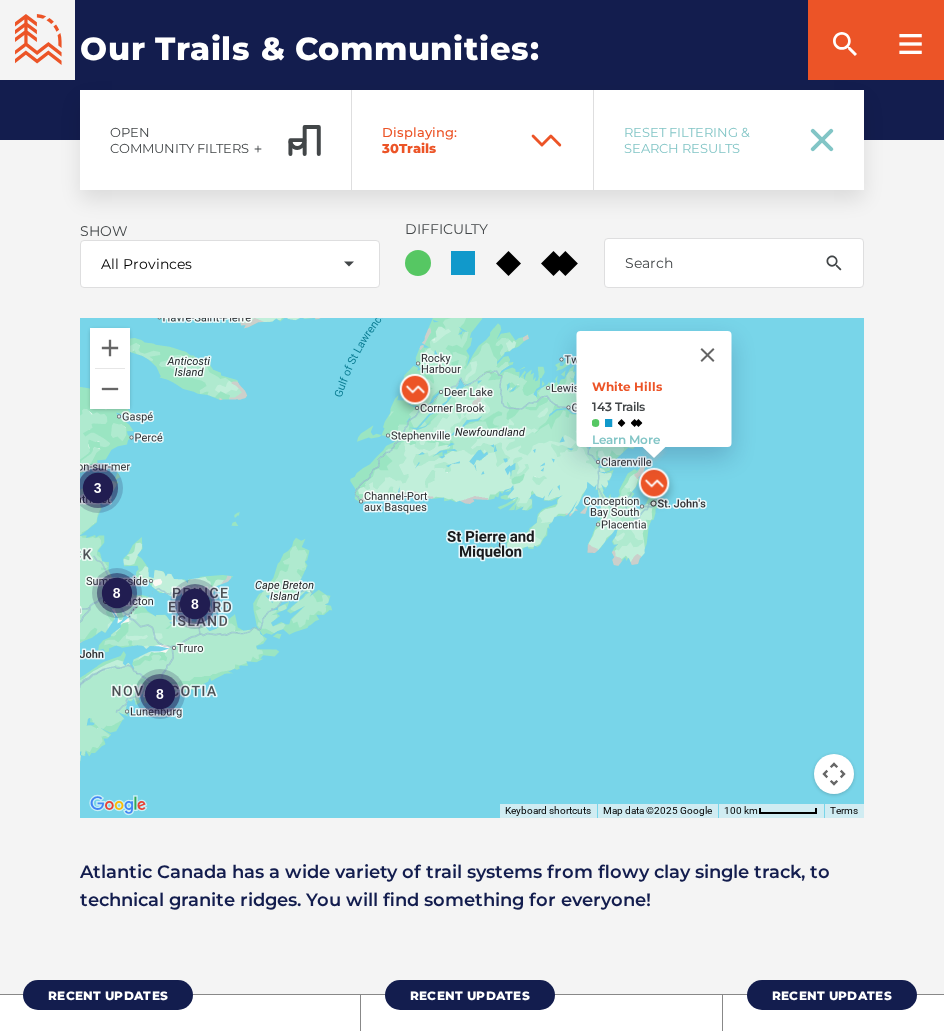 click at bounding box center [654, 488] 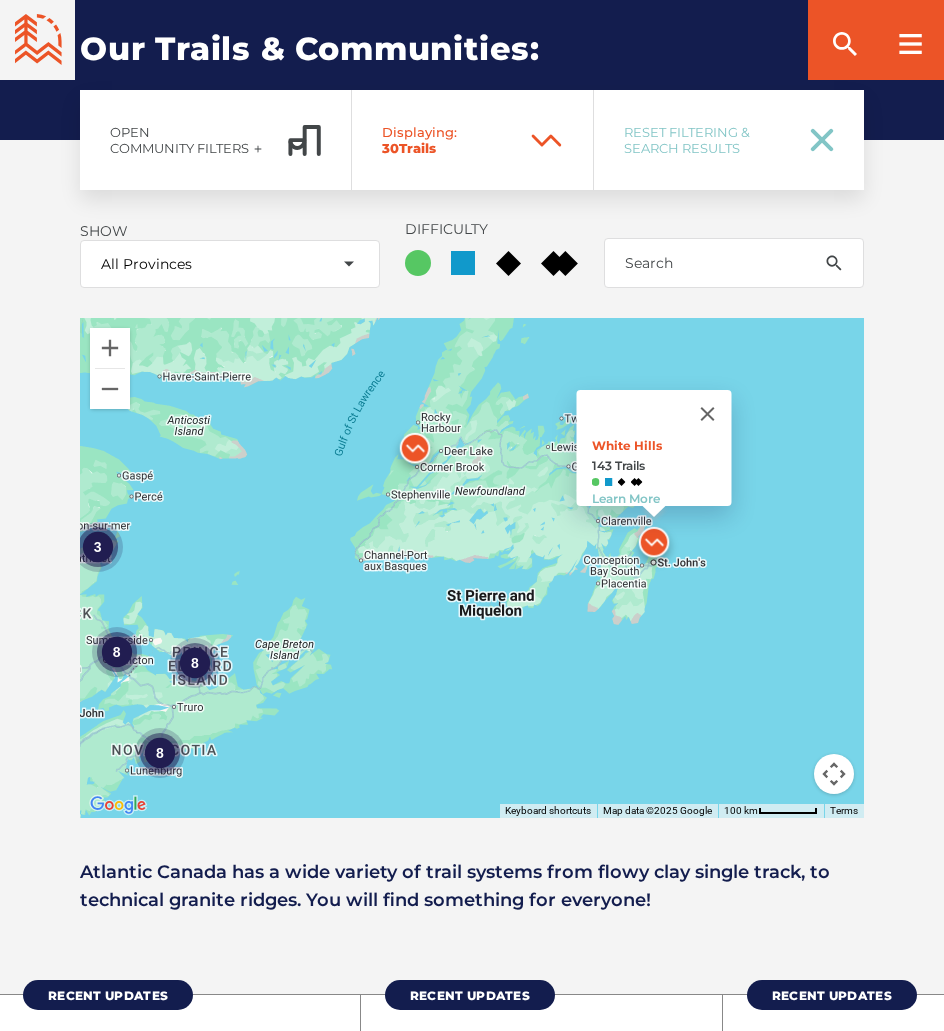 click on "To navigate, press the arrow keys. 8 7 3 8 8 White Hills 143 Trails Learn More" at bounding box center (472, 568) 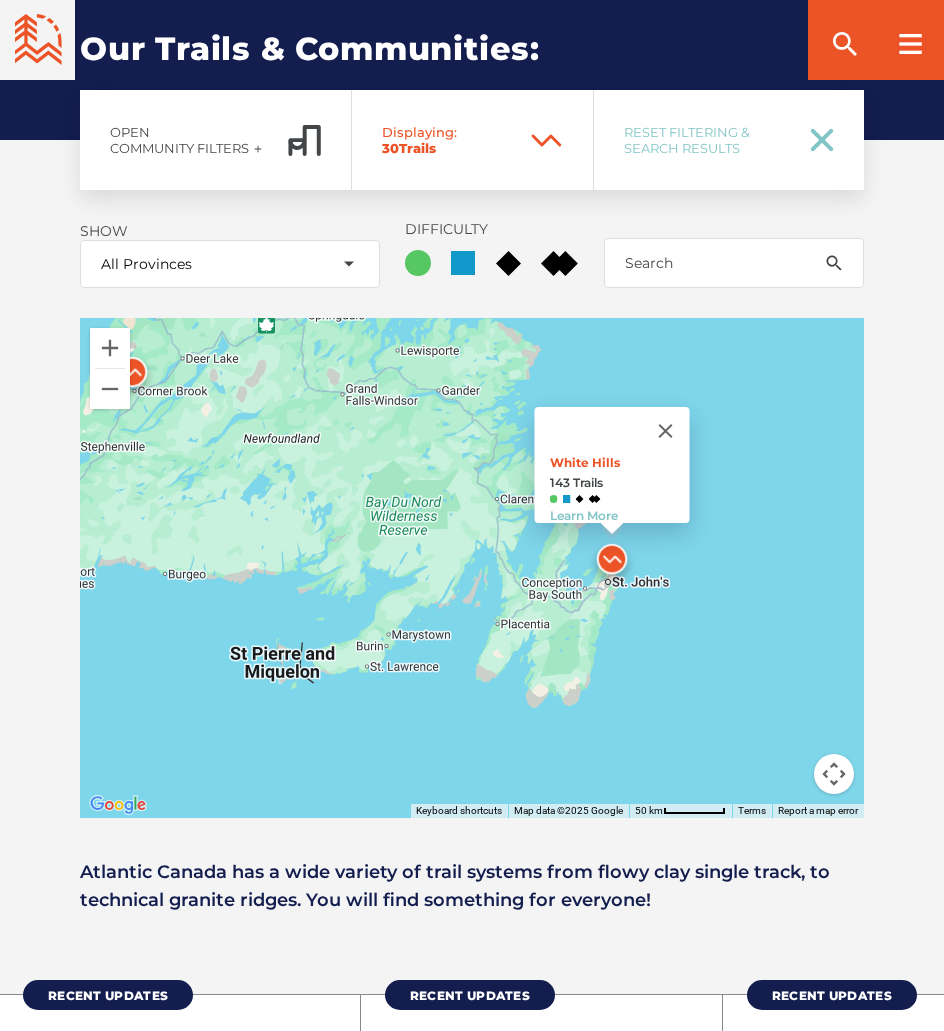 click on "White Hills 143 Trails Learn More" at bounding box center [472, 568] 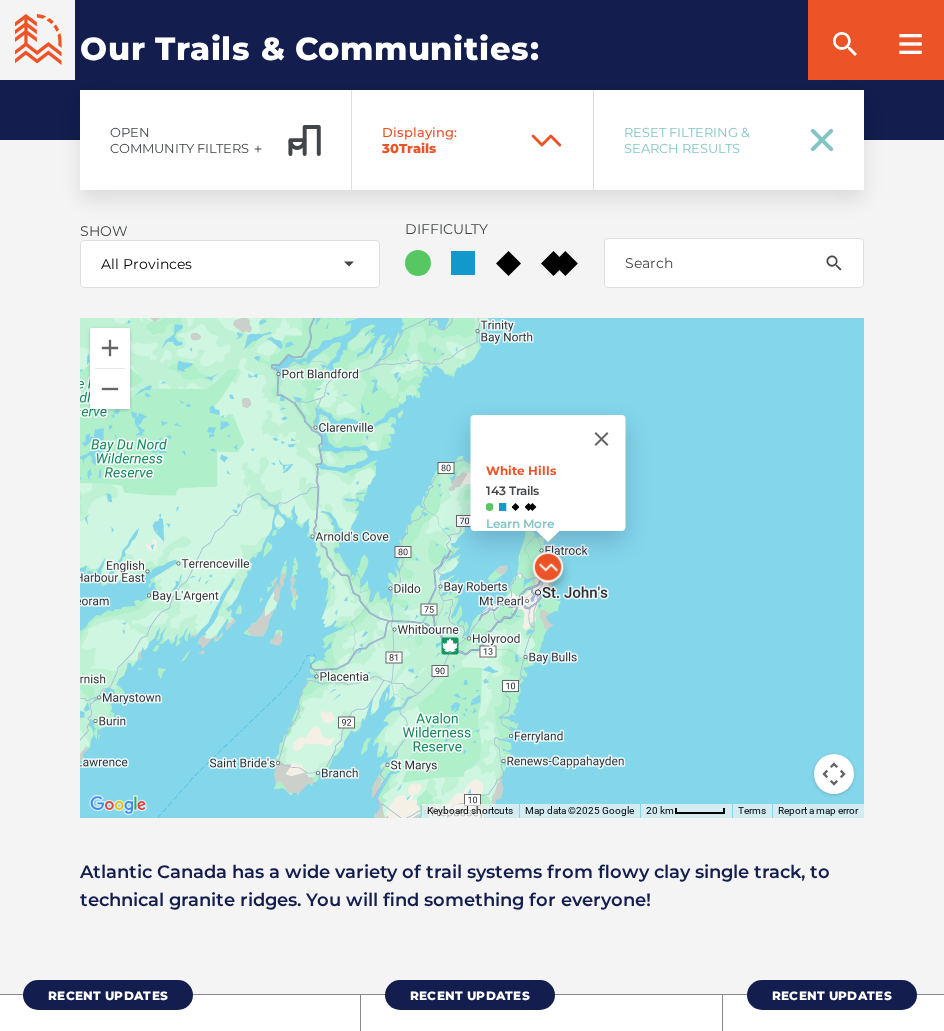 click on "White Hills 143 Trails Learn More" at bounding box center [472, 568] 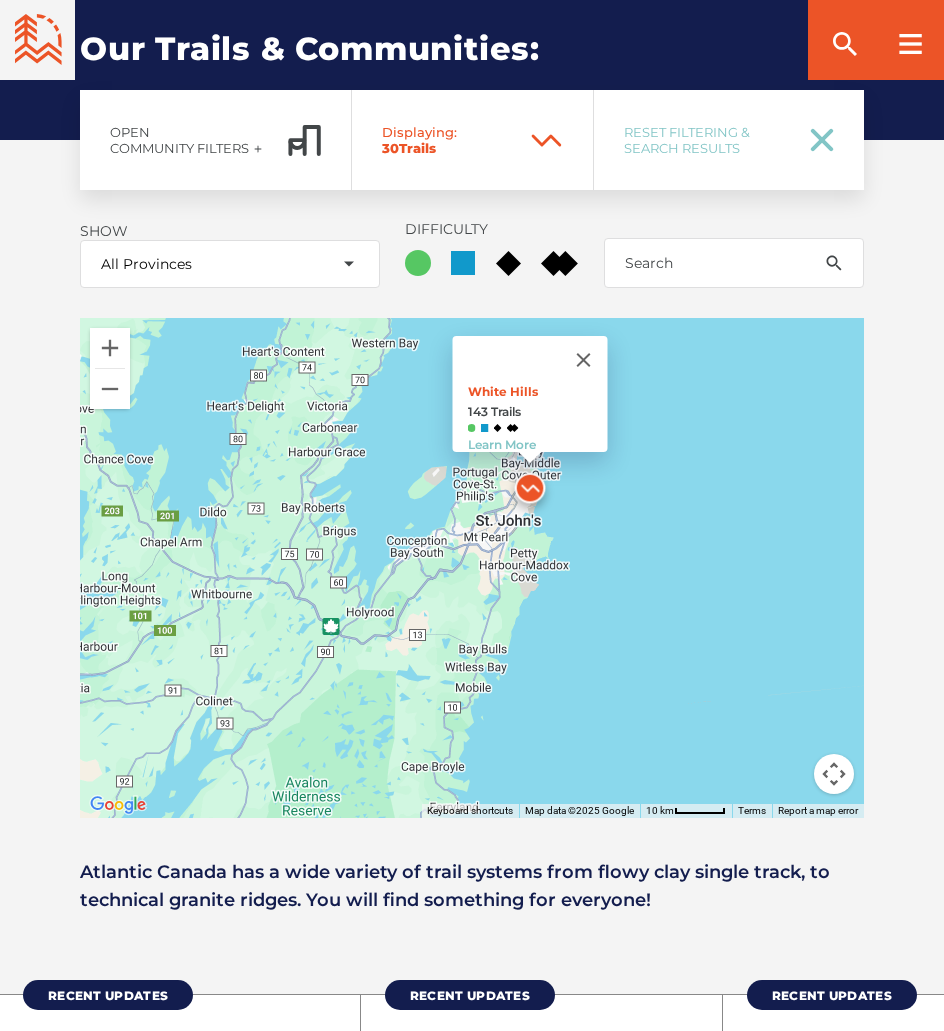 drag, startPoint x: 613, startPoint y: 623, endPoint x: 641, endPoint y: 546, distance: 81.9329 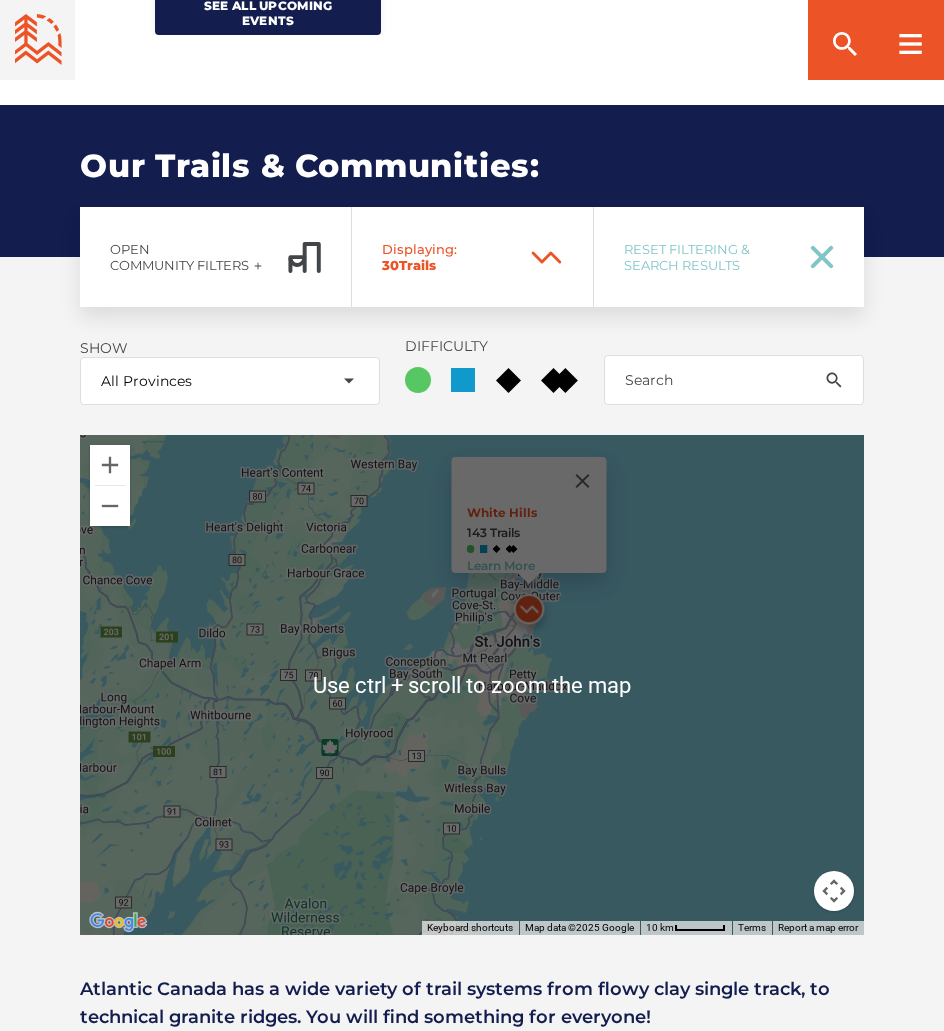 scroll, scrollTop: 2105, scrollLeft: 0, axis: vertical 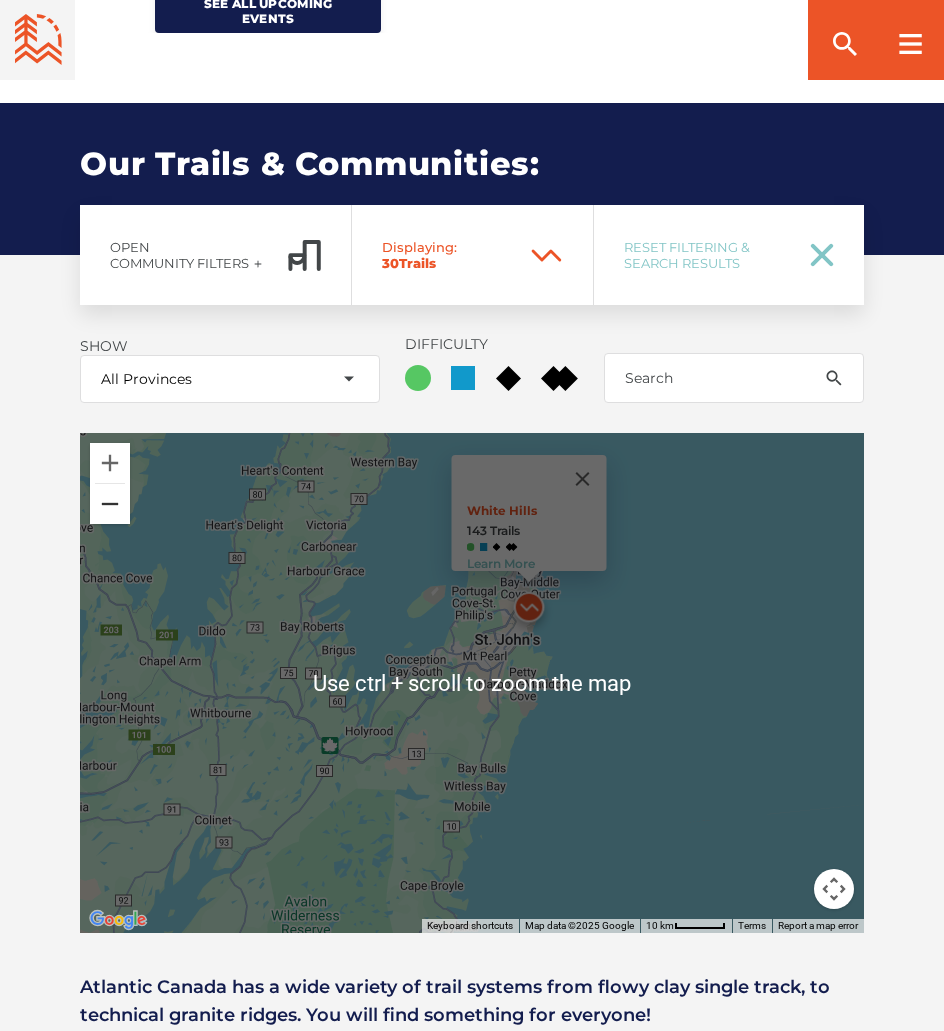 click at bounding box center [110, 504] 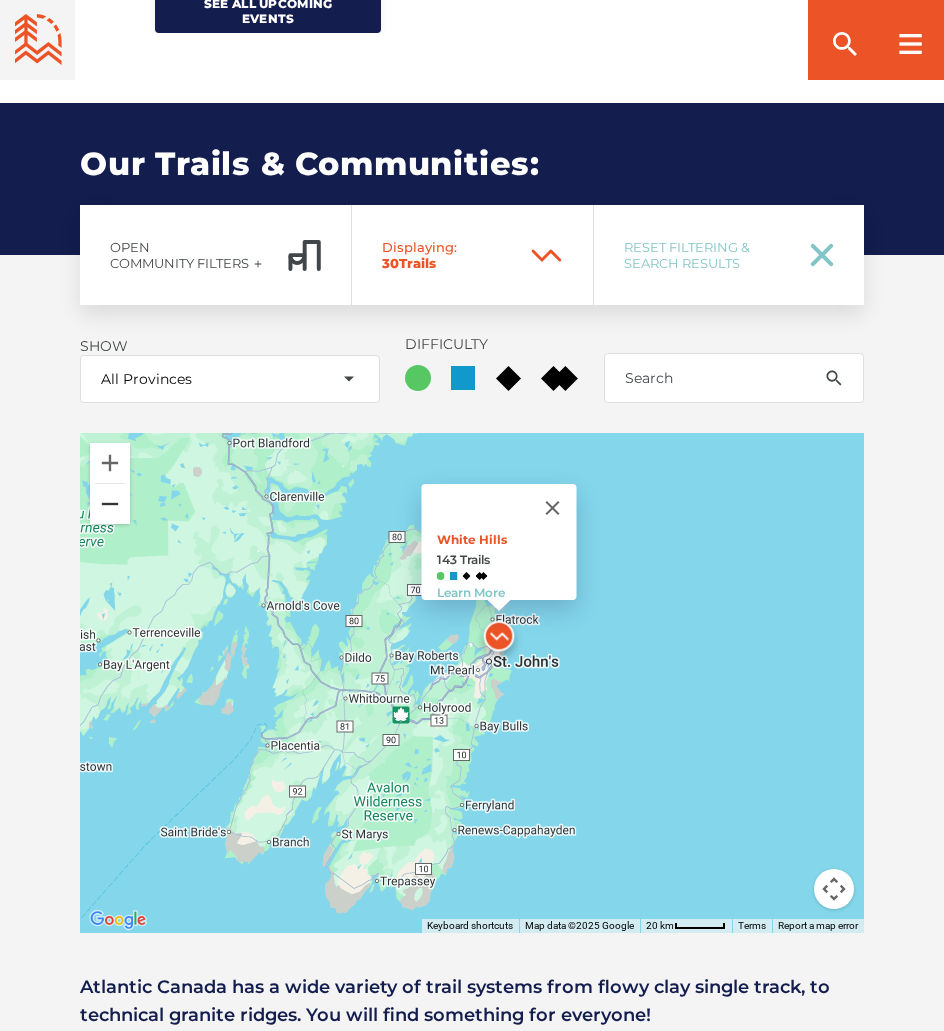 click at bounding box center [110, 504] 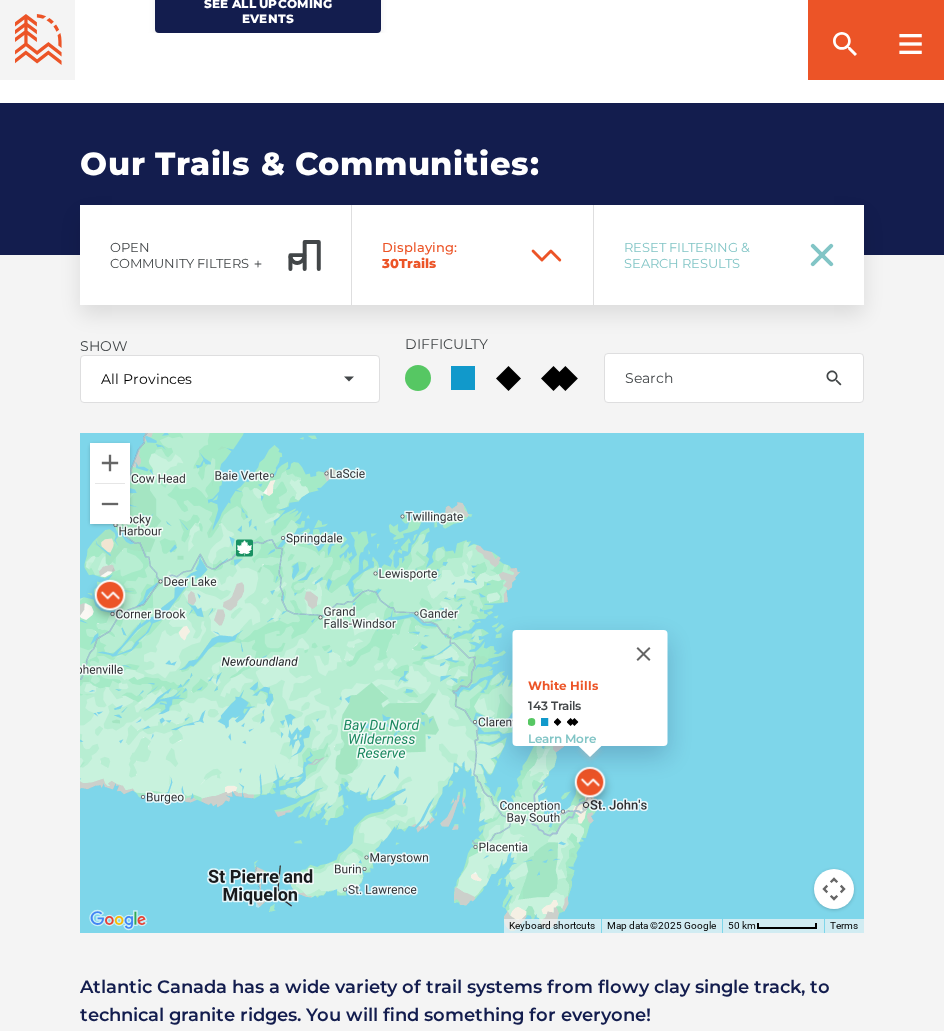 drag, startPoint x: 556, startPoint y: 699, endPoint x: 709, endPoint y: 881, distance: 237.7667 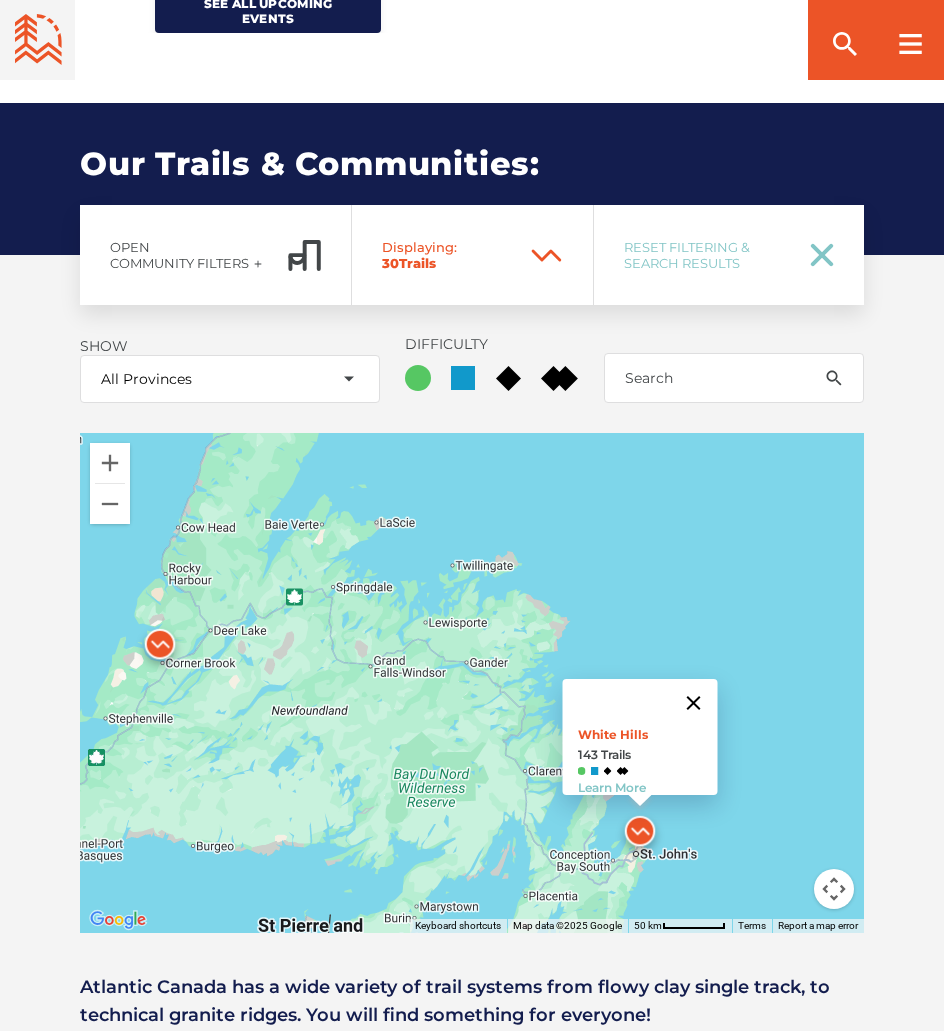 click at bounding box center [694, 703] 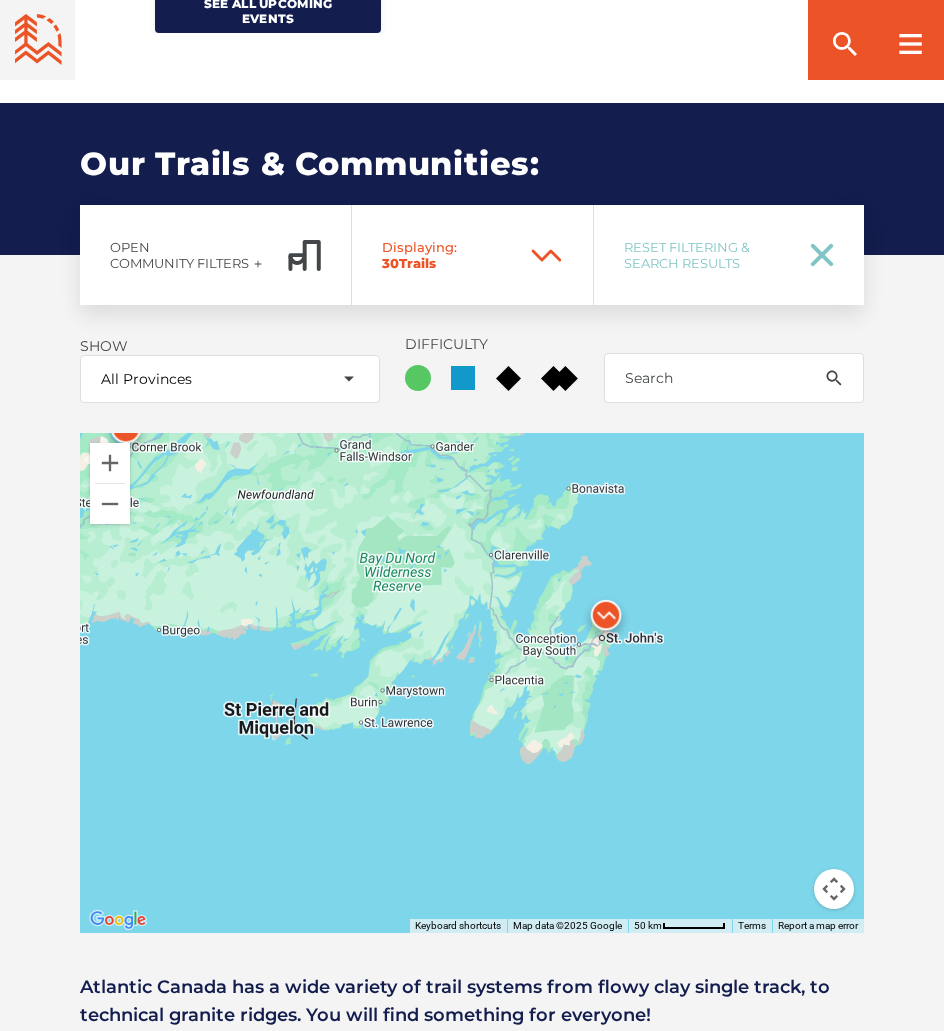 drag, startPoint x: 701, startPoint y: 776, endPoint x: 665, endPoint y: 546, distance: 232.80034 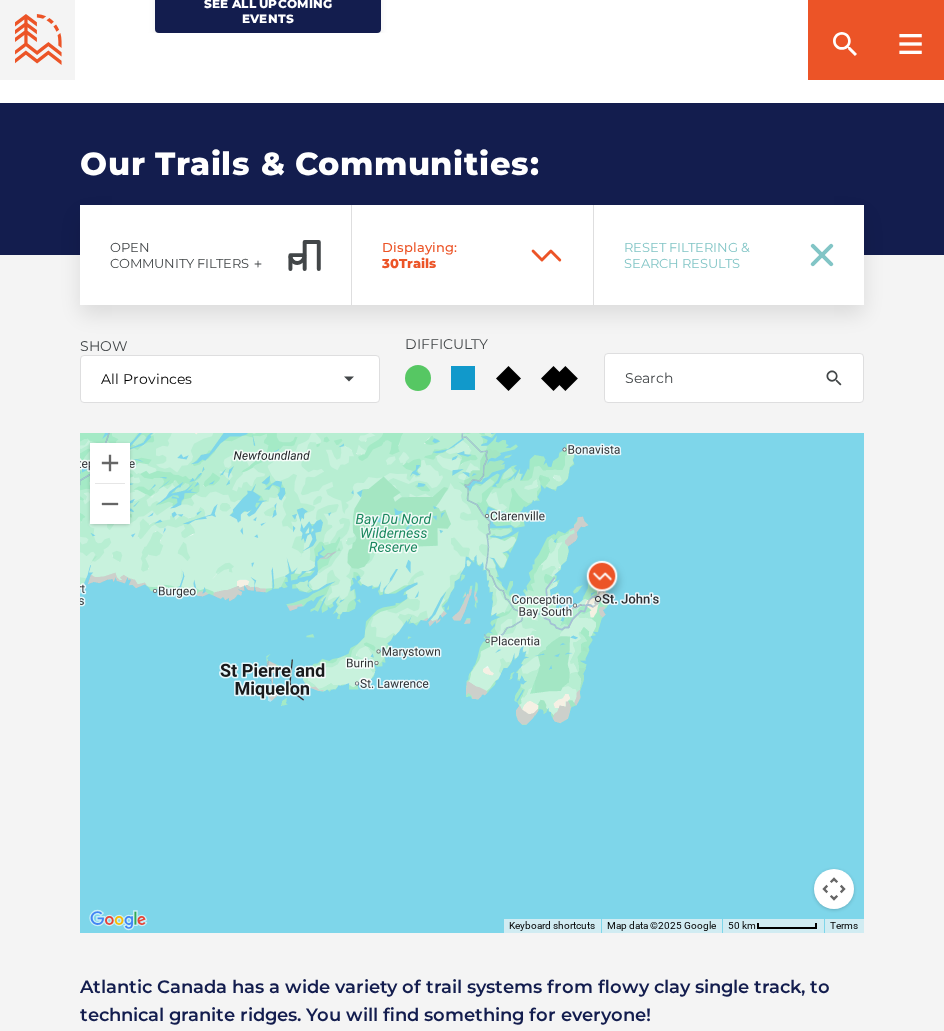 drag, startPoint x: 750, startPoint y: 647, endPoint x: 794, endPoint y: 716, distance: 81.8352 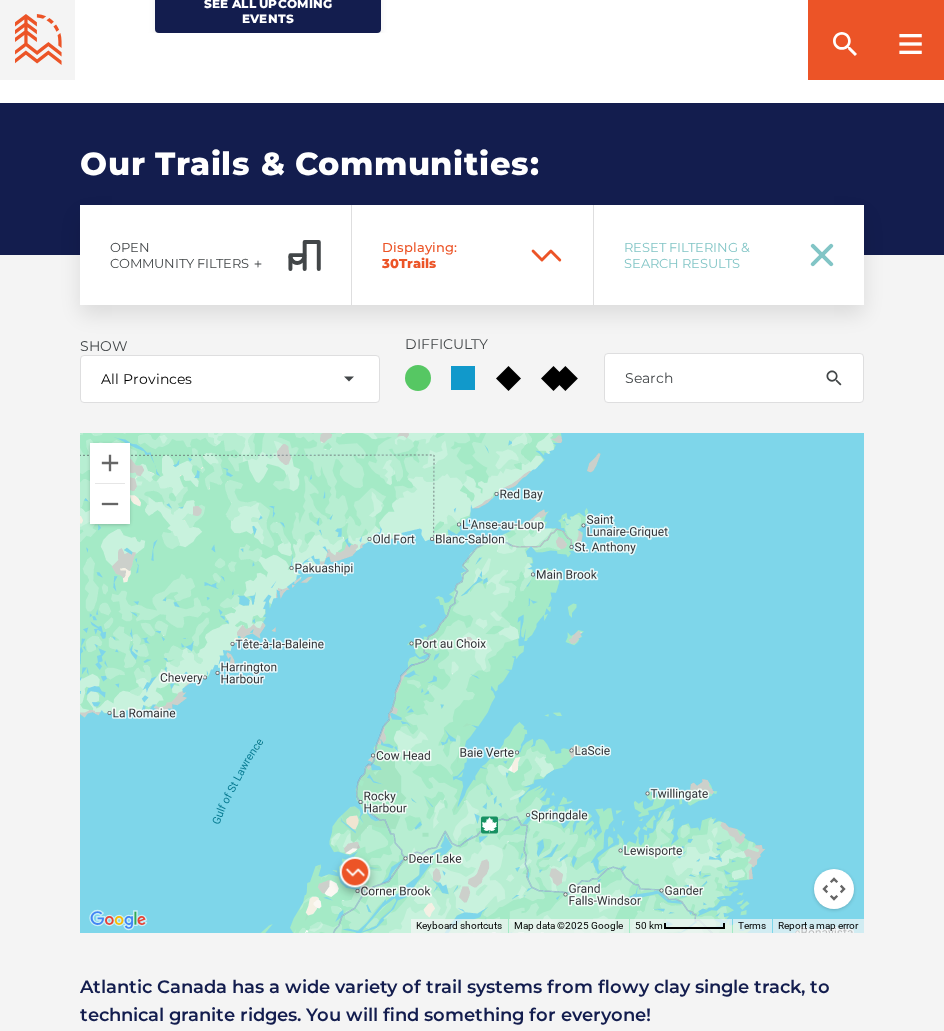 drag, startPoint x: 794, startPoint y: 716, endPoint x: 953, endPoint y: 1078, distance: 395.37958 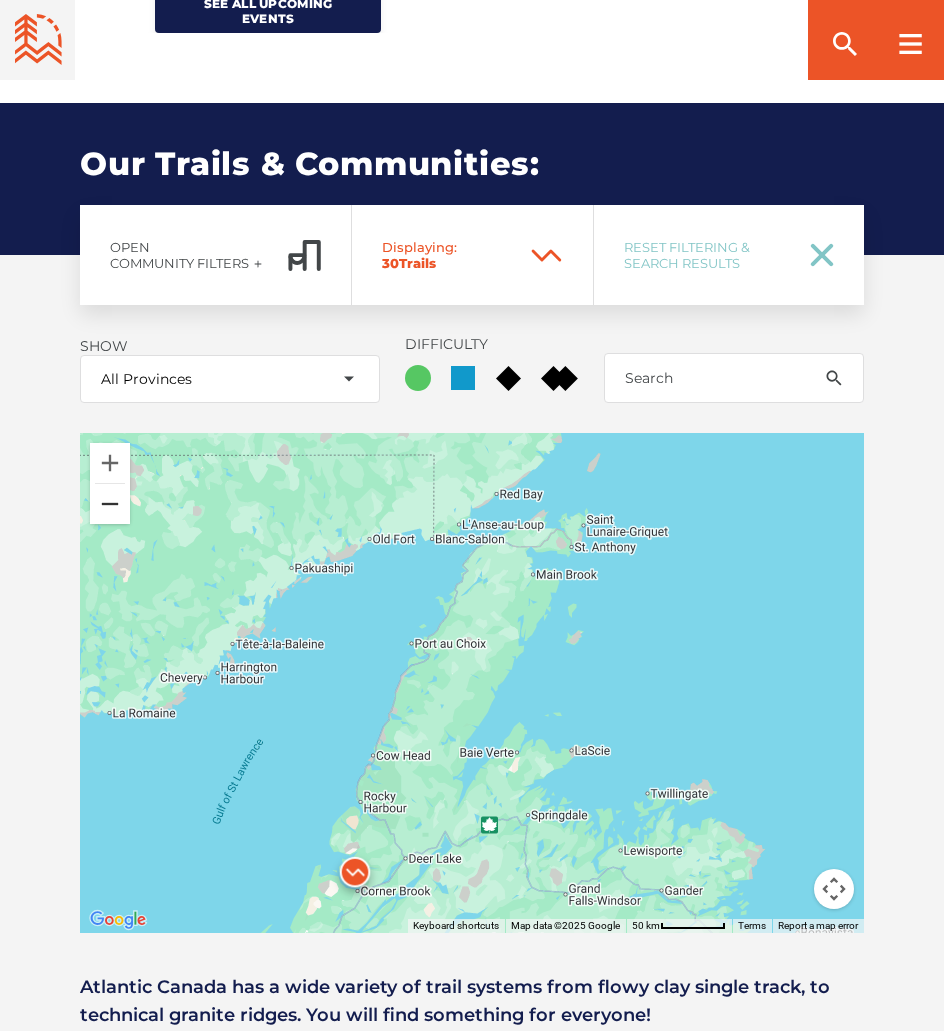 click at bounding box center [110, 504] 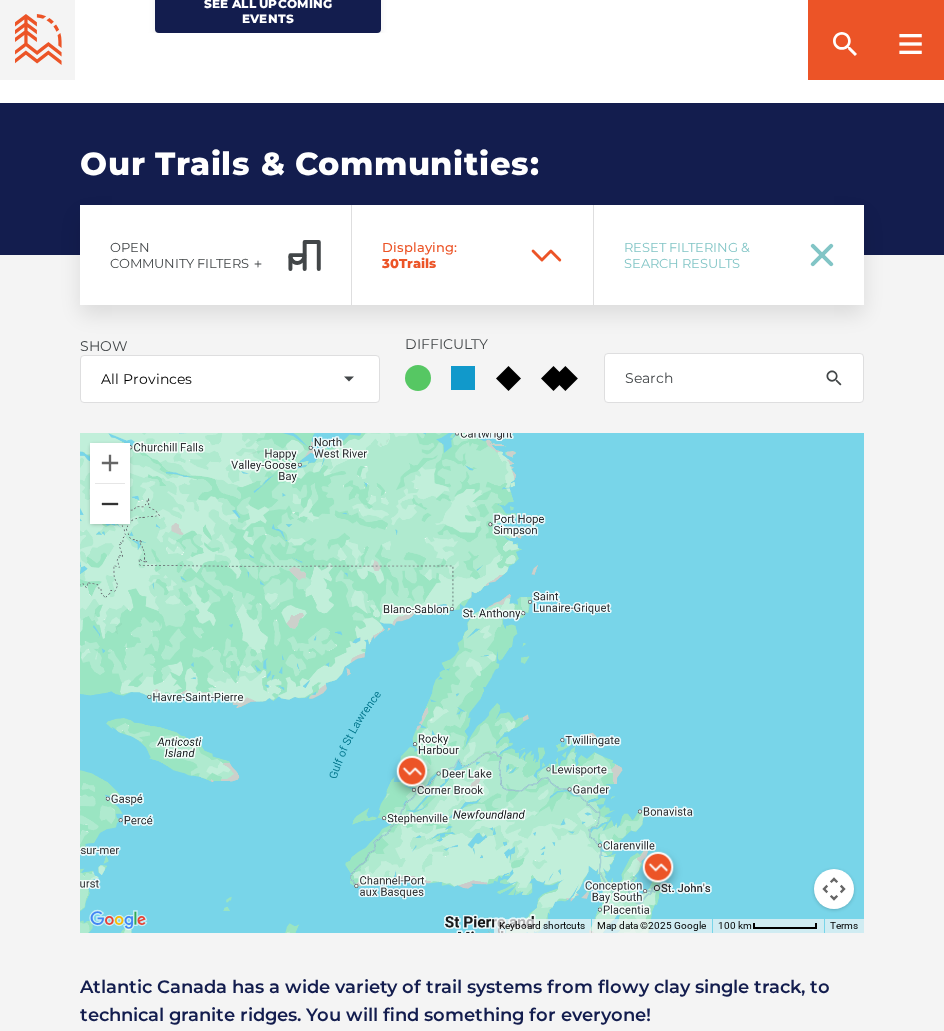 click at bounding box center (110, 504) 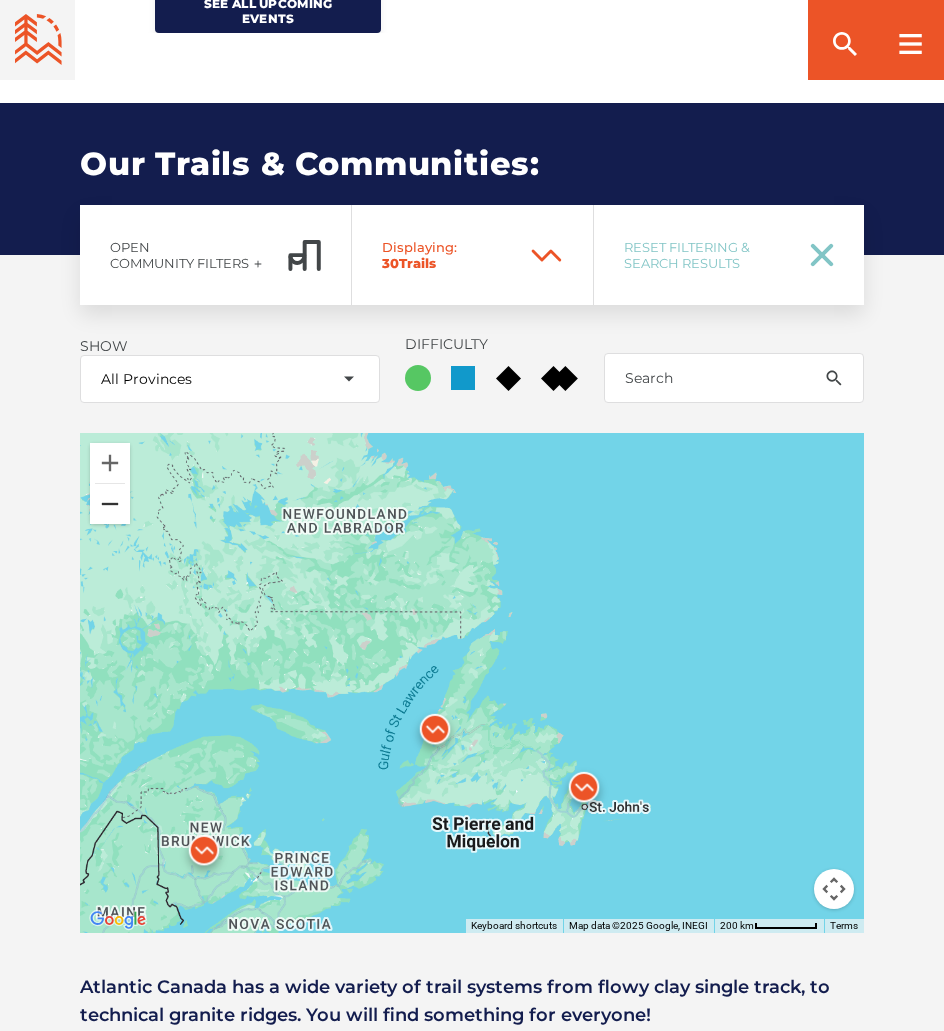 click at bounding box center [110, 504] 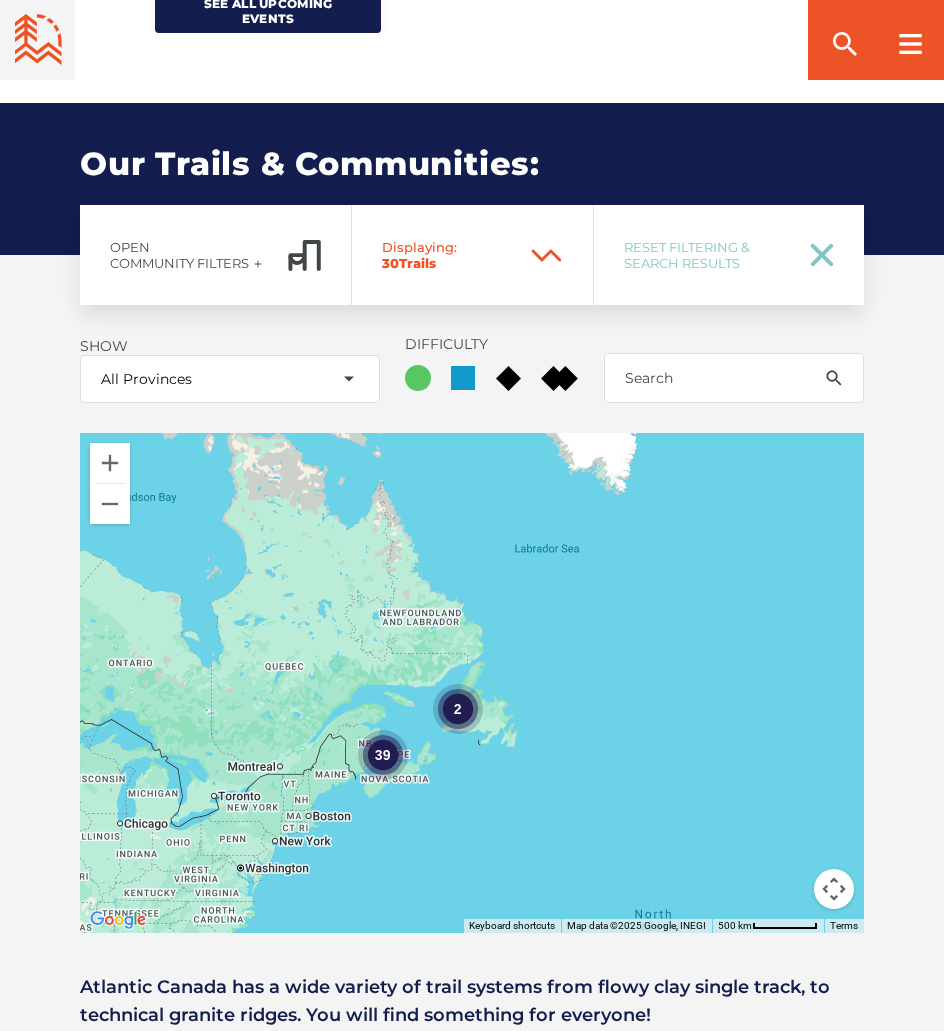 click on "39 2" at bounding box center [472, 683] 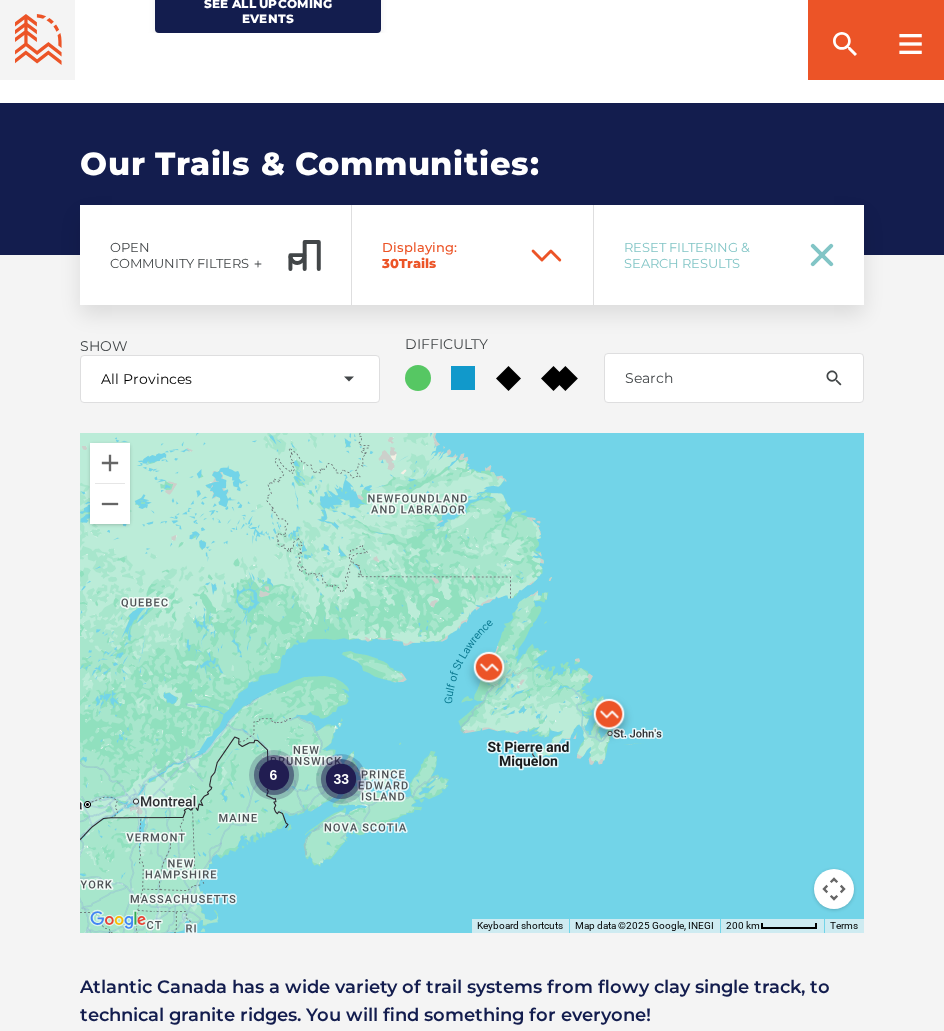 click on "33 6" at bounding box center [472, 683] 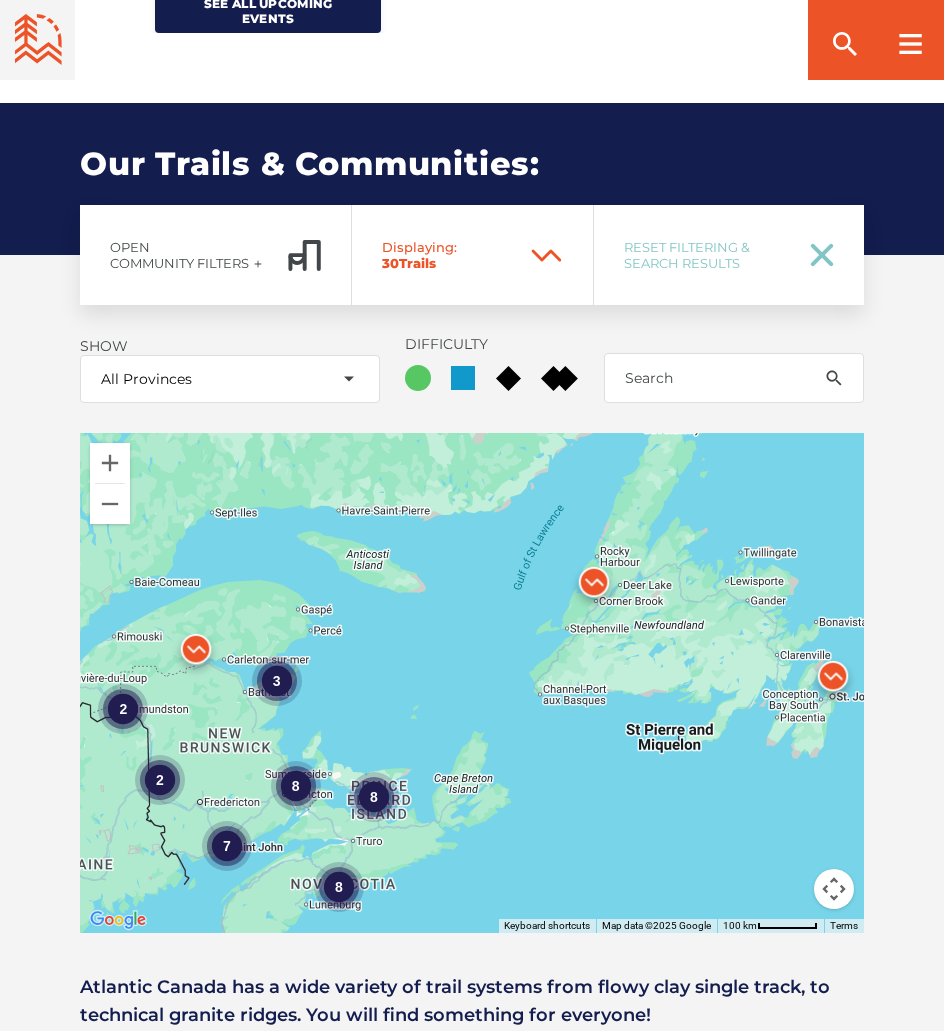 click on "8 7 2 3 8 8 2" at bounding box center [472, 683] 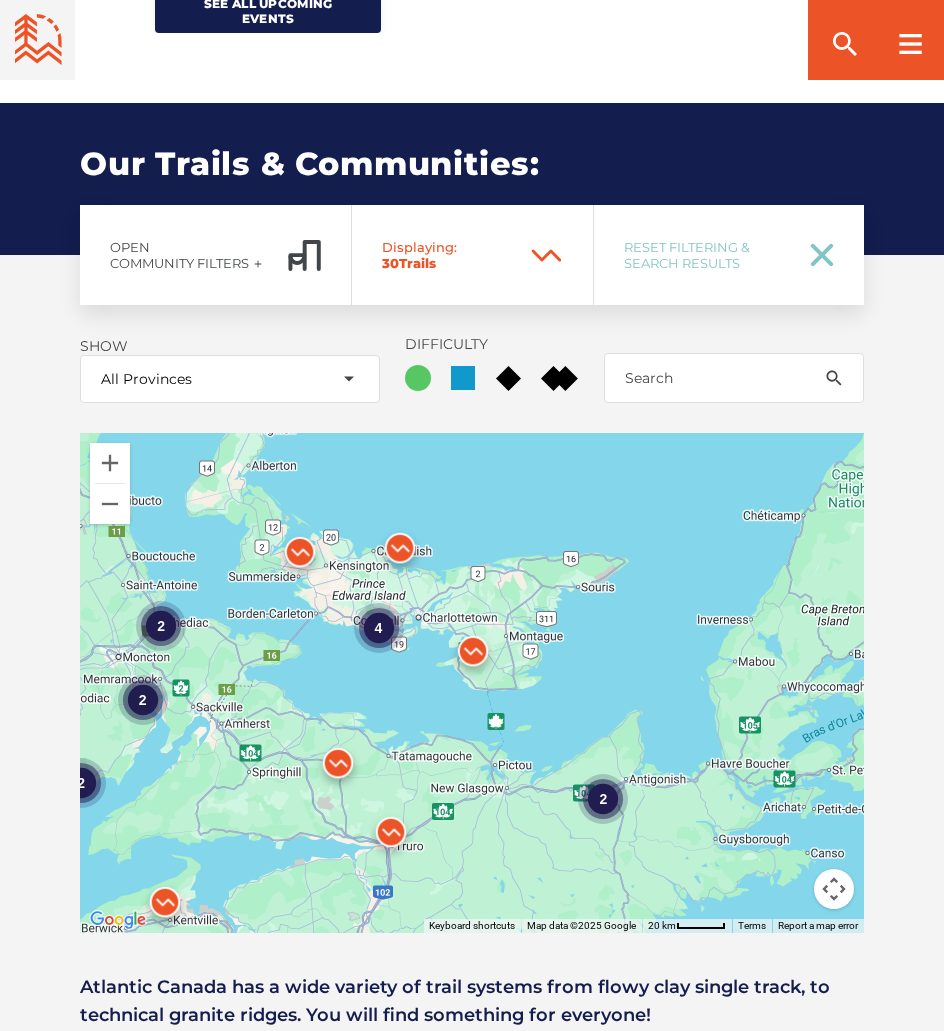click on "2 4 2 2 2" at bounding box center [472, 683] 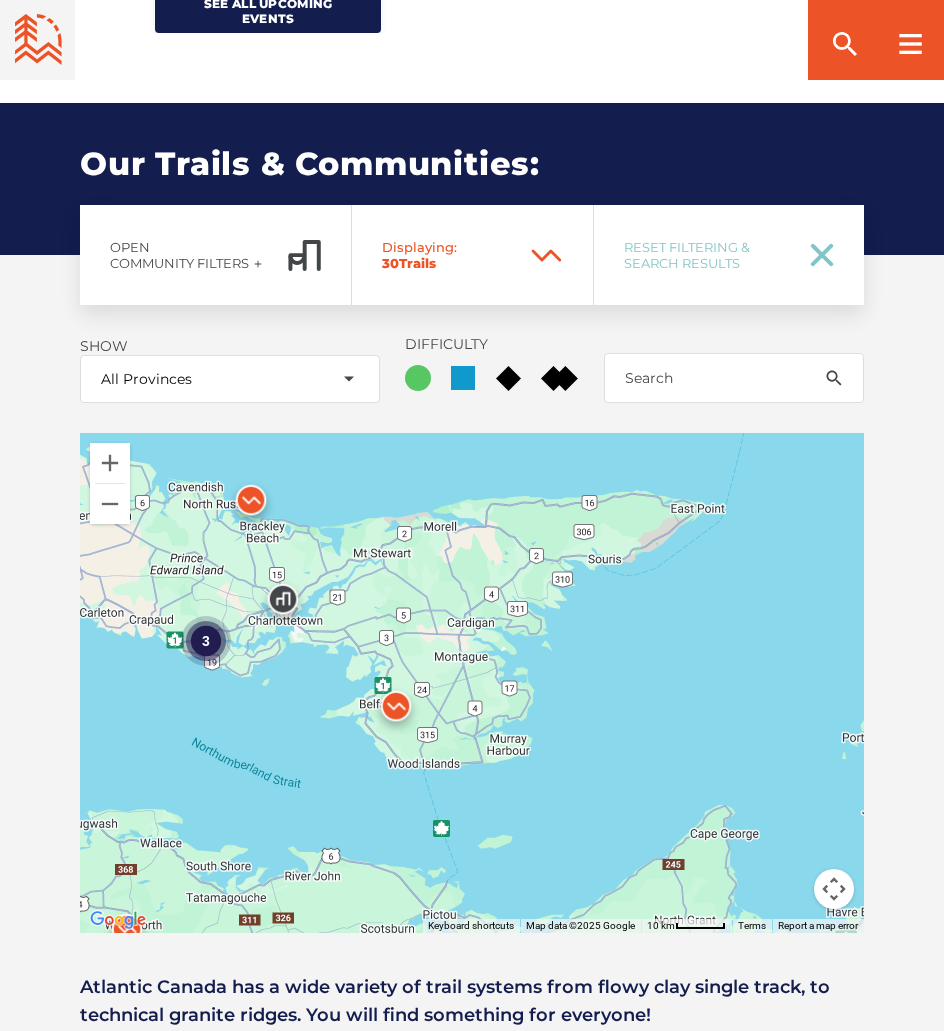 click at bounding box center (396, 711) 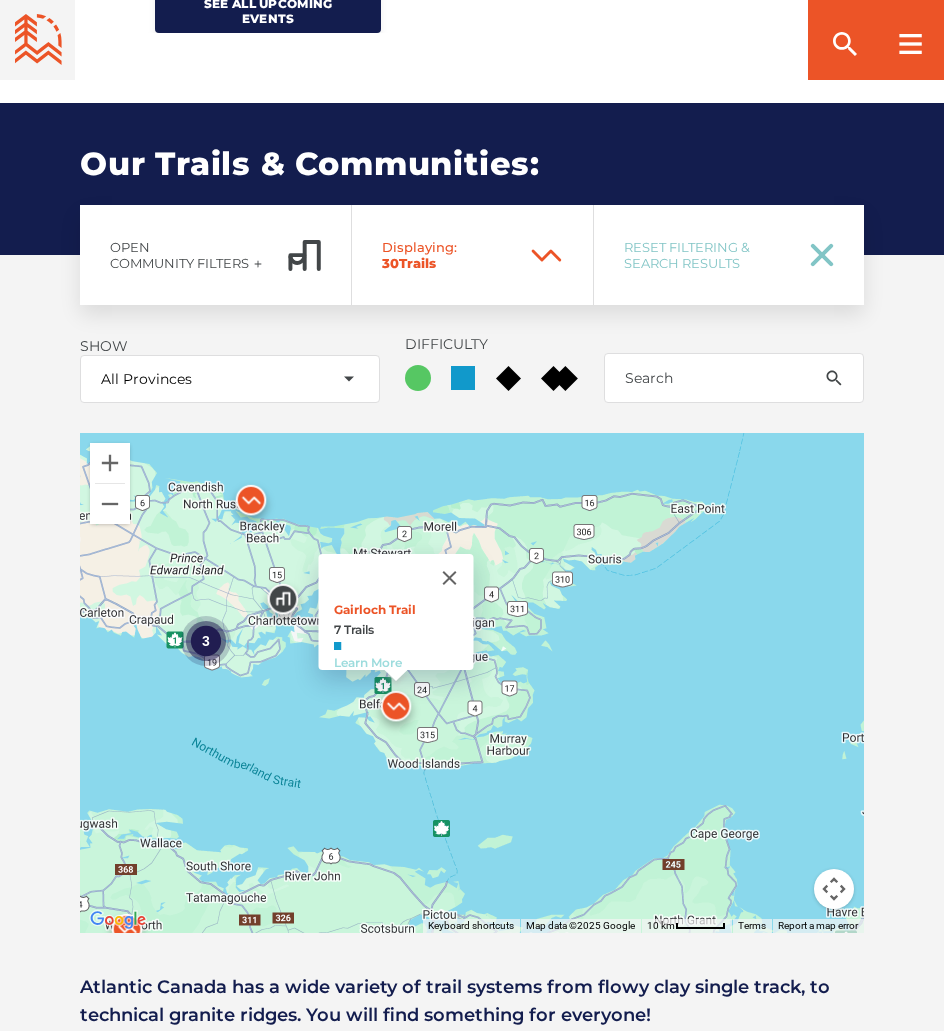 click on "Learn More" at bounding box center [368, 662] 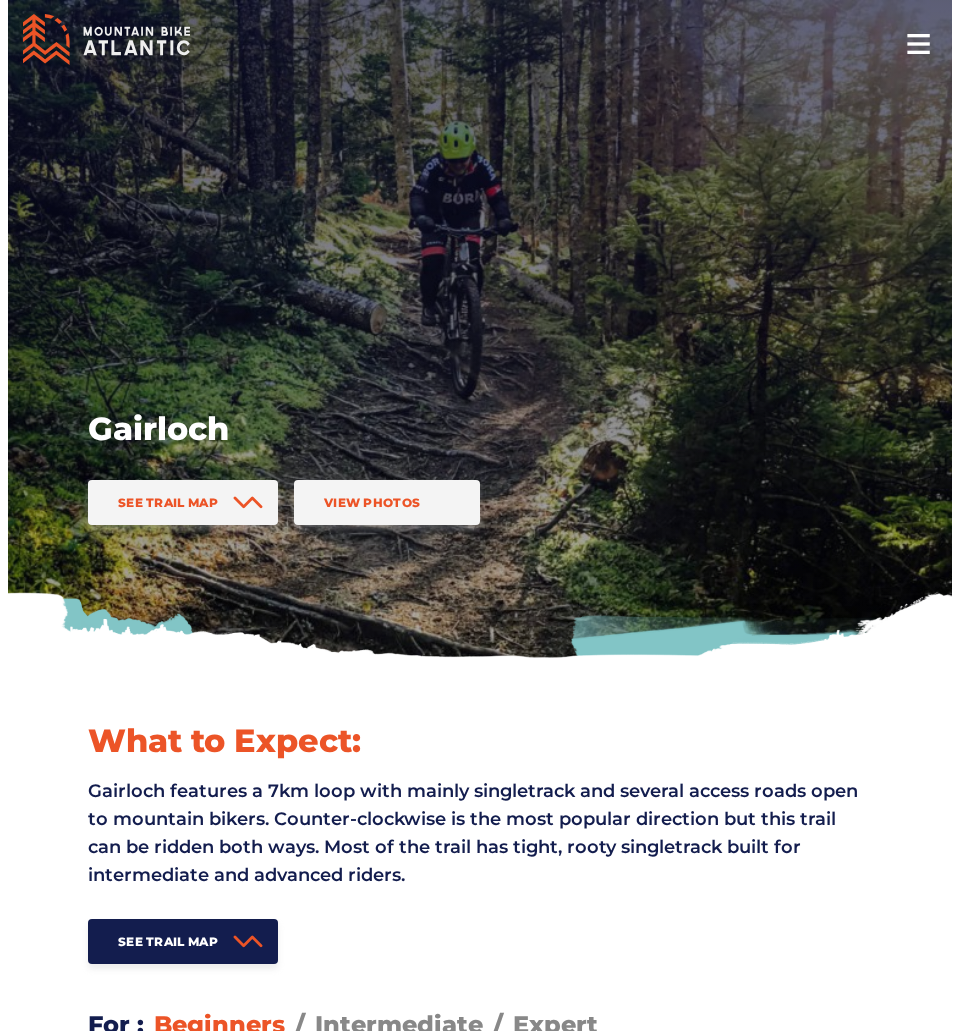 scroll, scrollTop: 0, scrollLeft: 0, axis: both 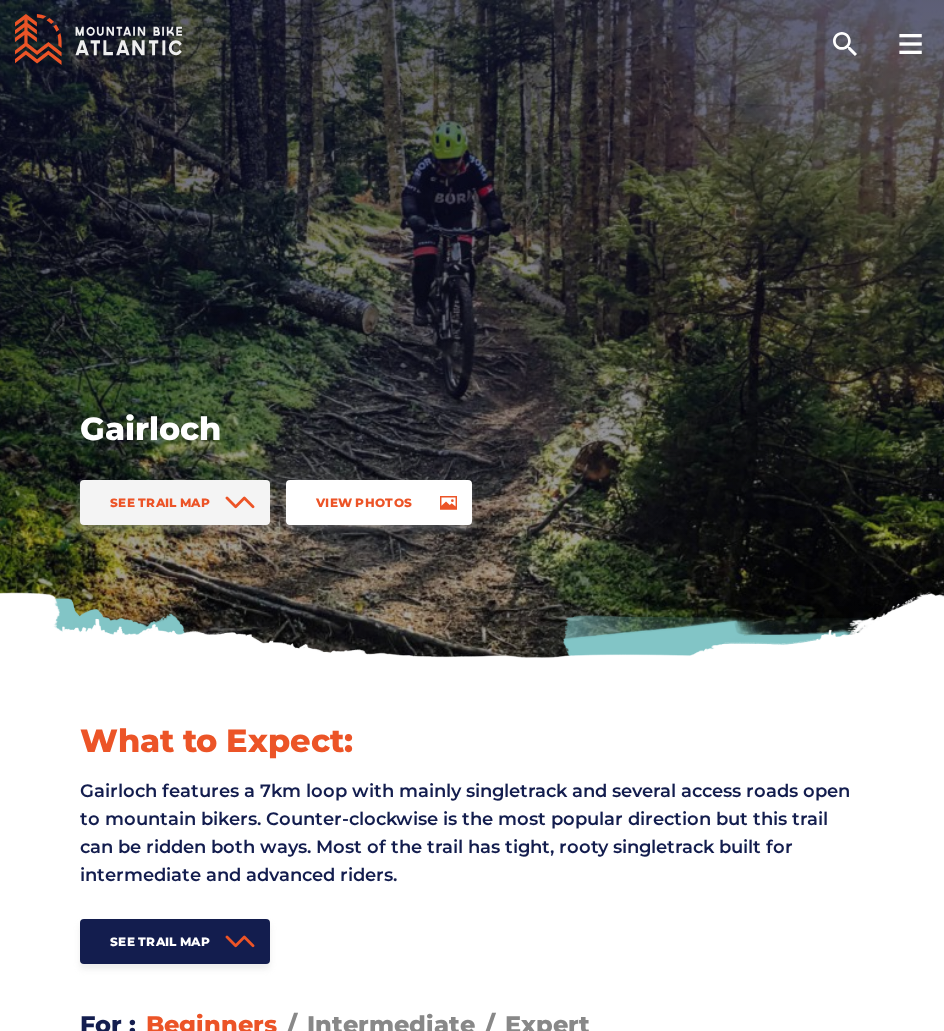 click on "View Photos" at bounding box center (379, 502) 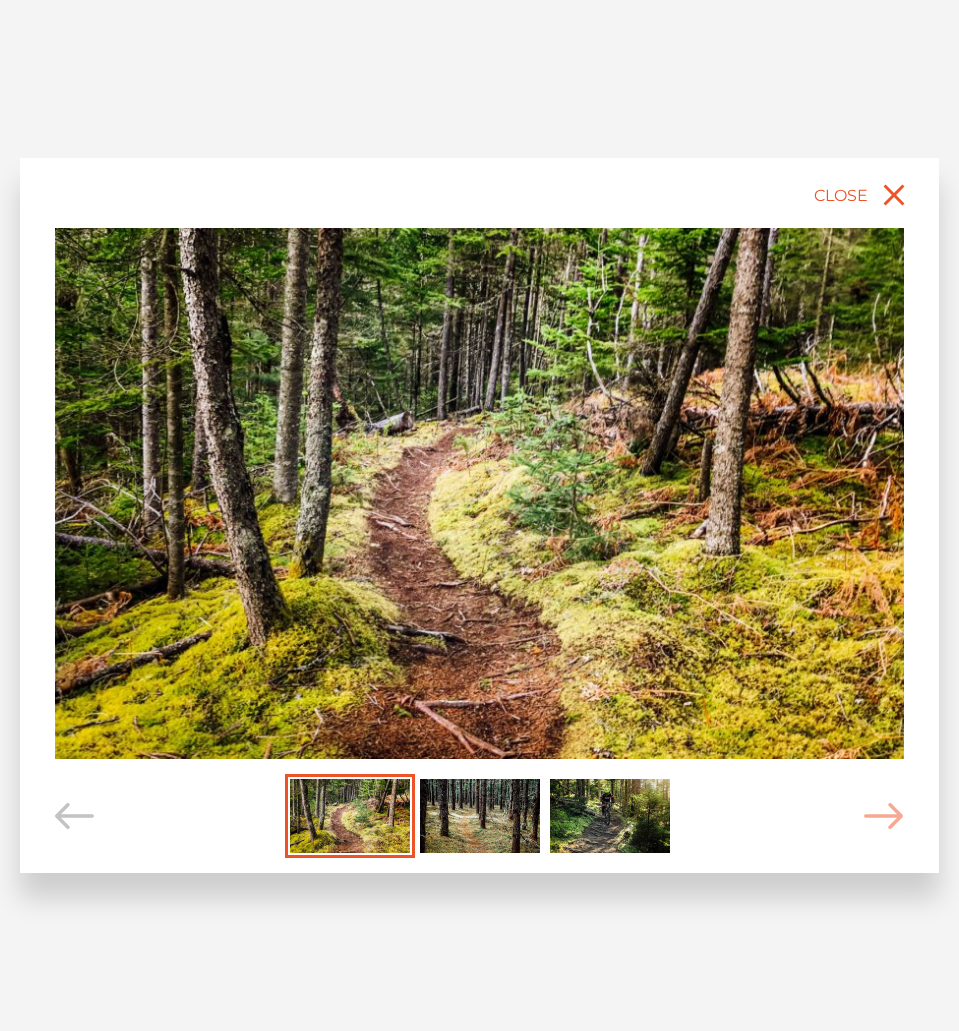 click at bounding box center [479, 493] 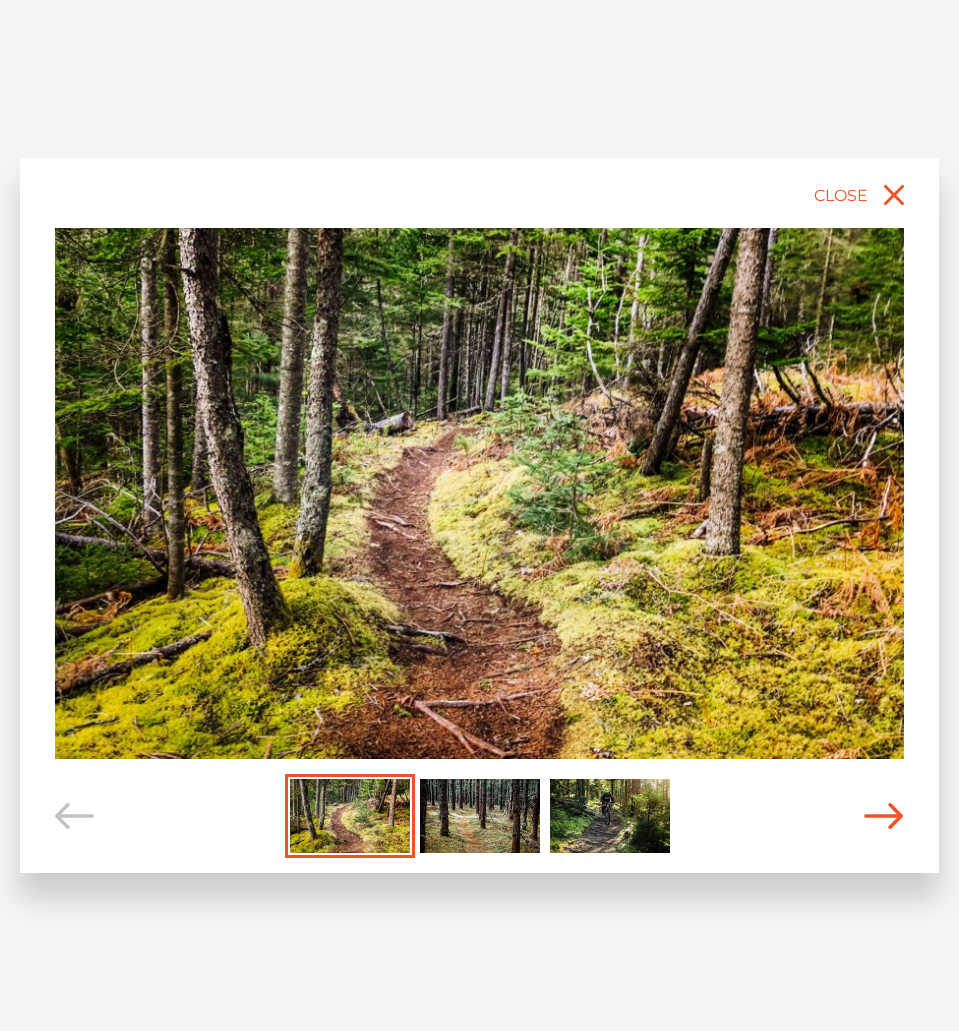 click 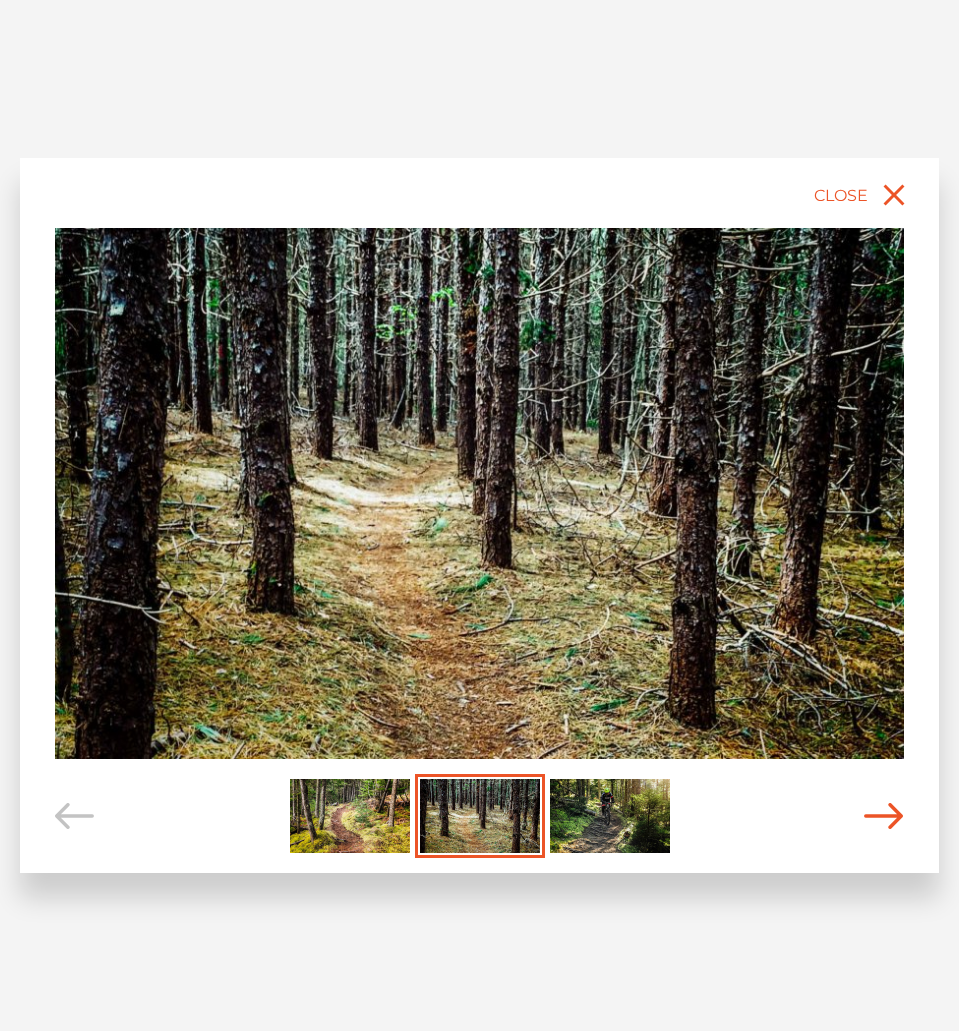 click 